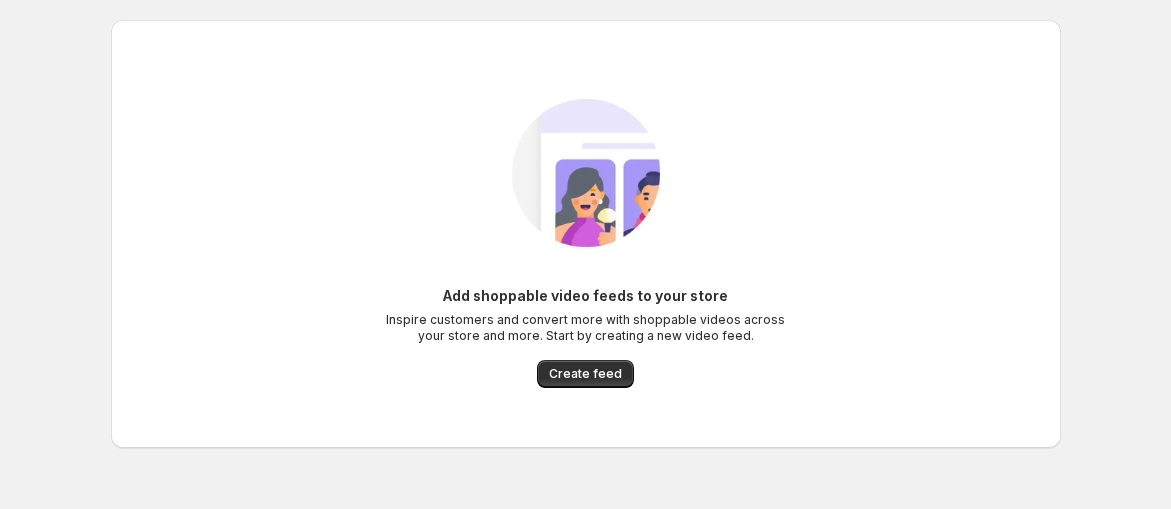 scroll, scrollTop: 0, scrollLeft: 0, axis: both 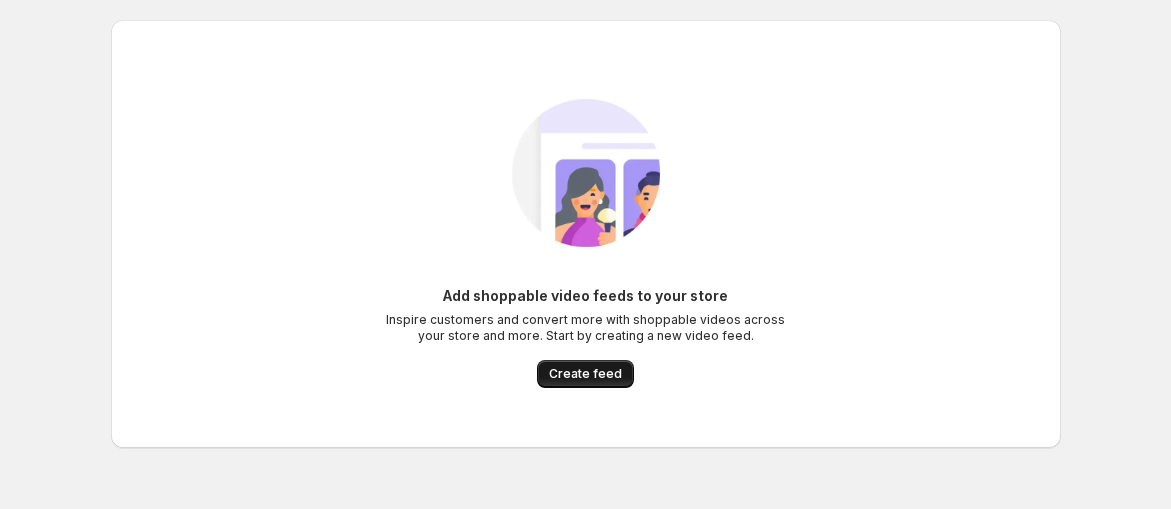 click on "Create feed" at bounding box center (585, 374) 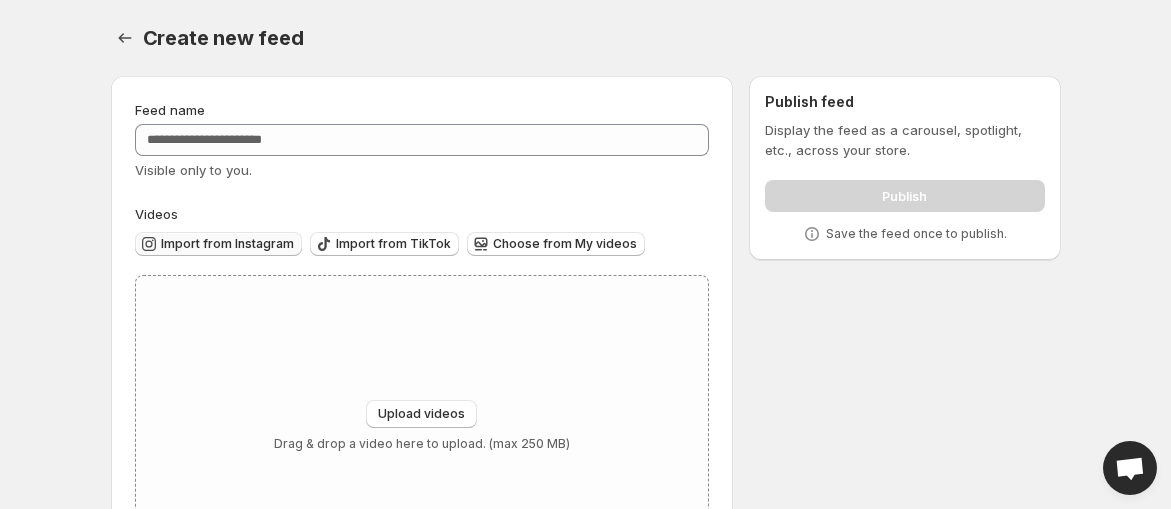 click on "Import from Instagram" at bounding box center [227, 244] 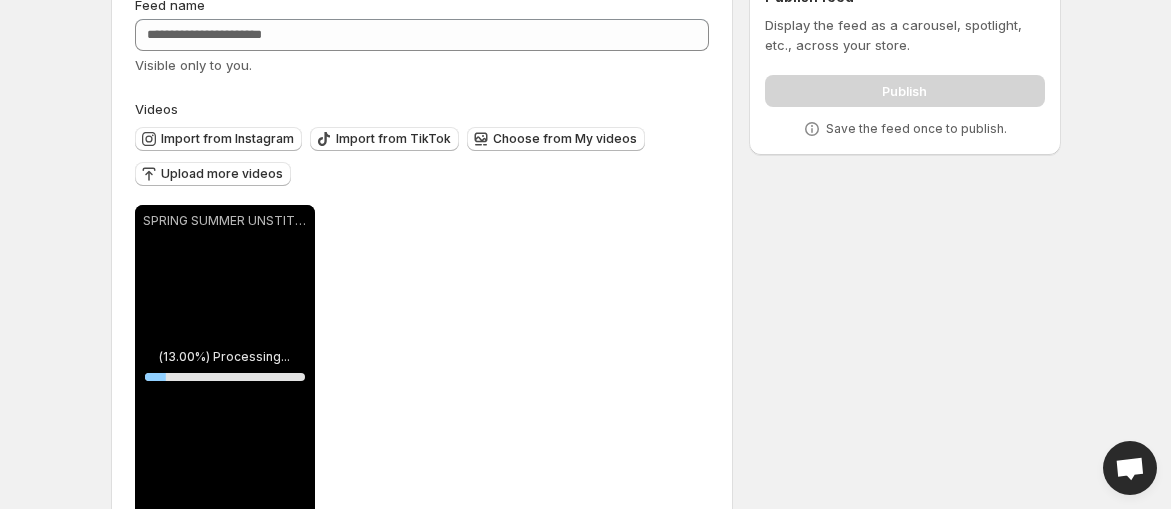 scroll, scrollTop: 164, scrollLeft: 0, axis: vertical 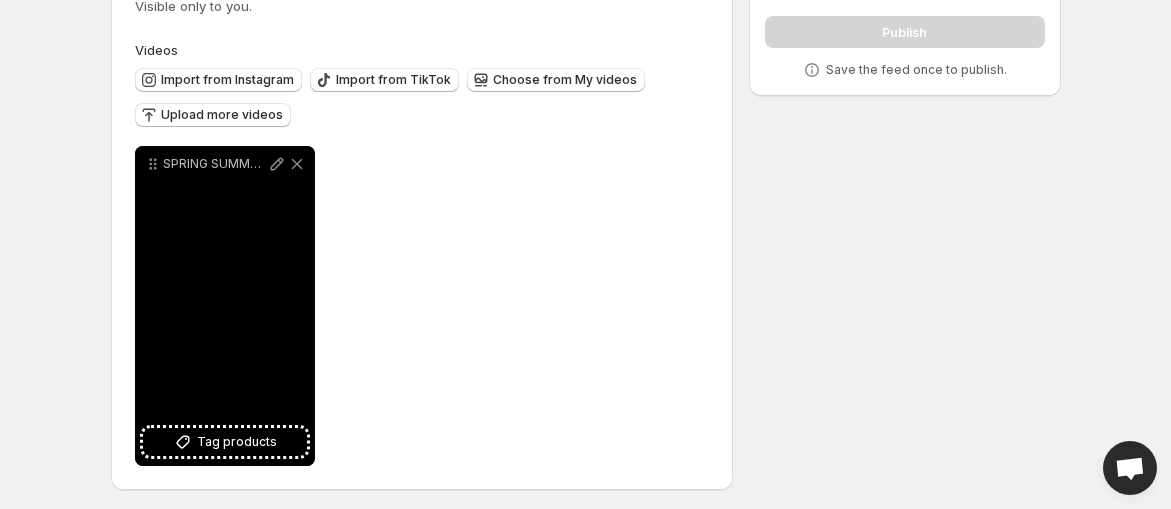 click on "SPRING SUMMER UNSTITCHED - VOL2
Spring-summer dressing just got a whole lot dreamier
Introducing our latest Spring Summer Unstitched Volume 2  where effortless elegance meets breezy florals" at bounding box center [225, 306] 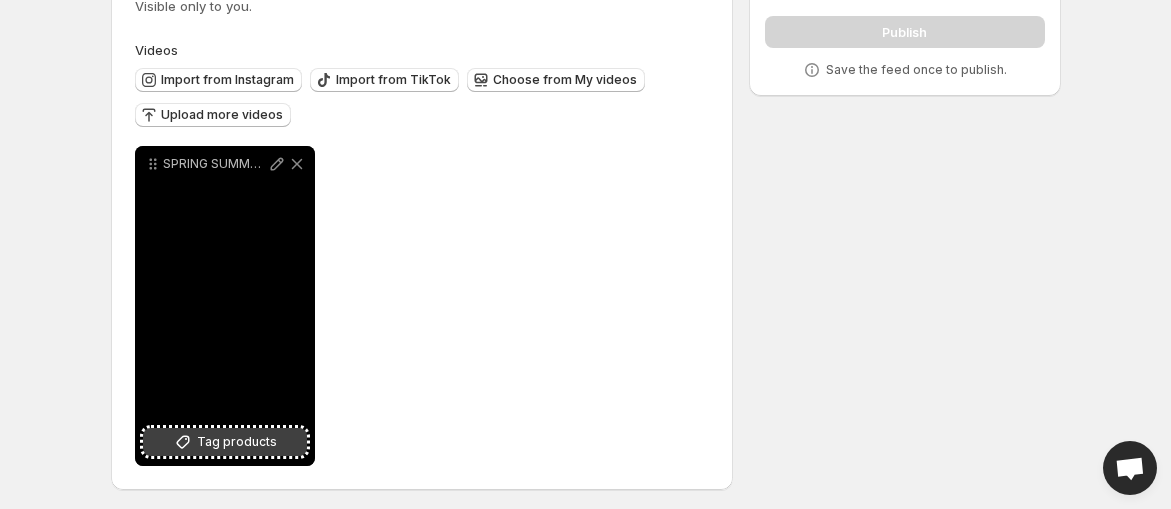 click on "Tag products" at bounding box center [237, 442] 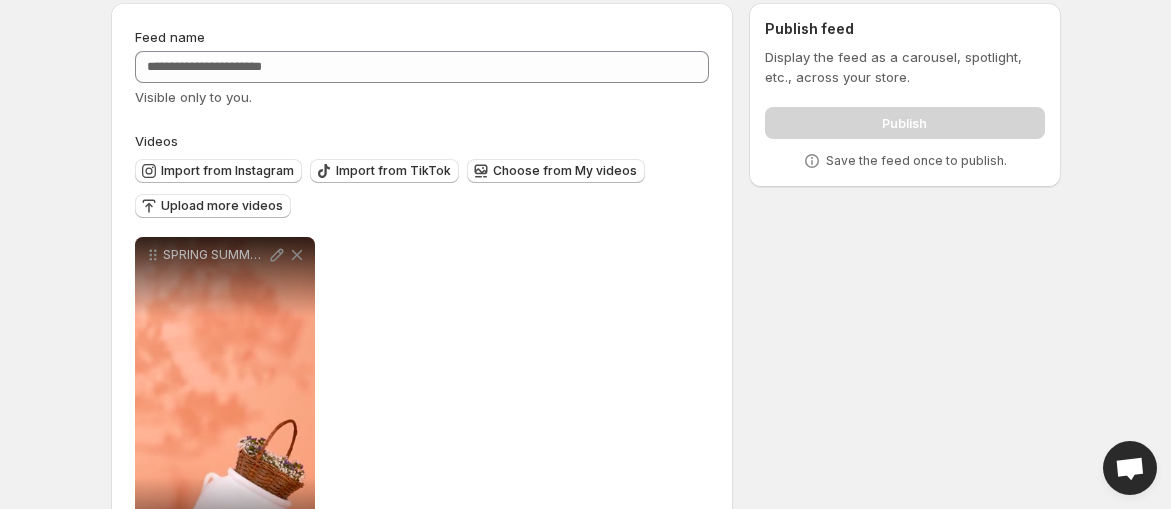 scroll, scrollTop: 0, scrollLeft: 0, axis: both 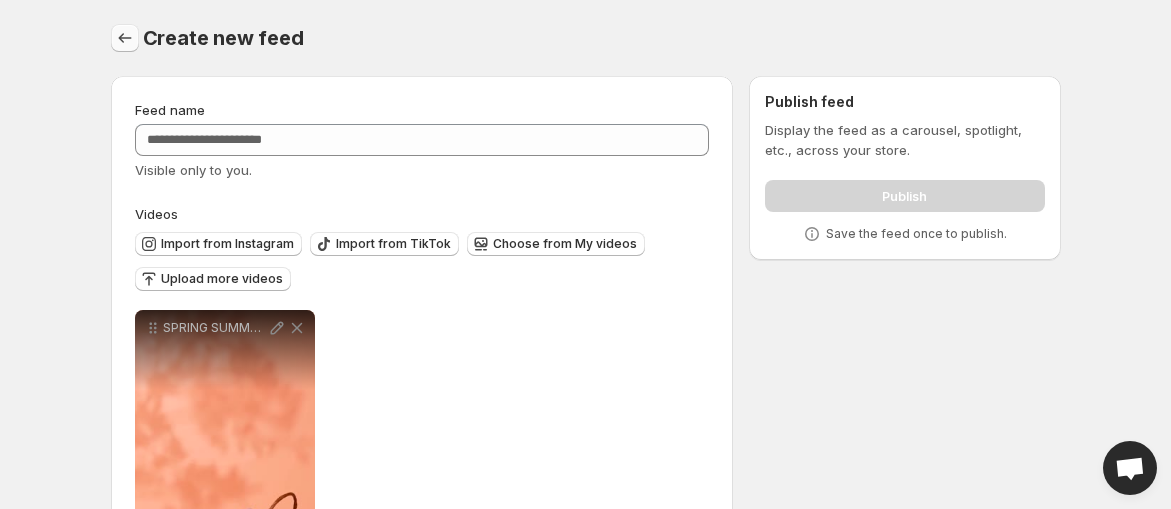 click 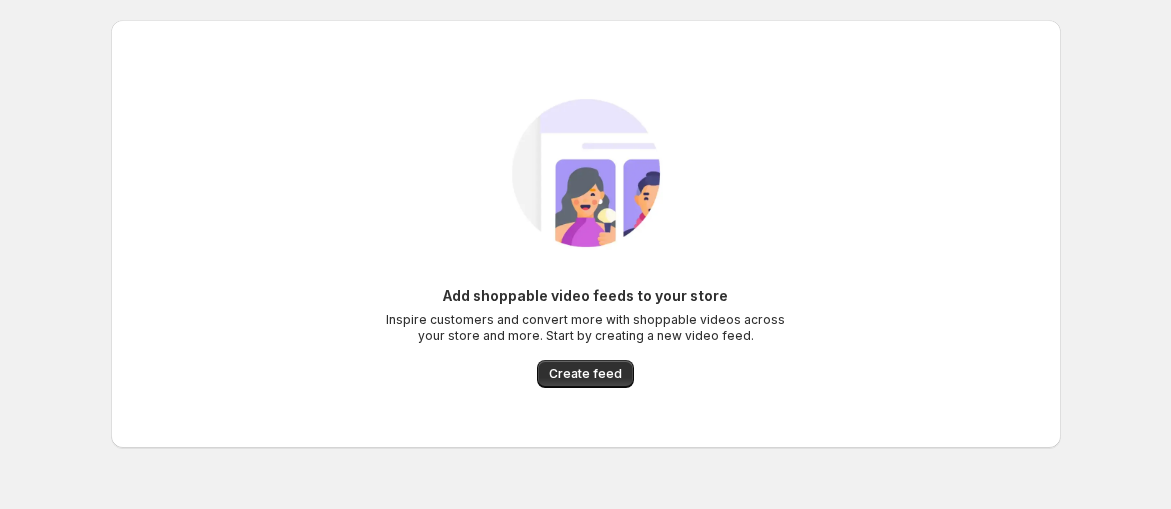scroll, scrollTop: 0, scrollLeft: 0, axis: both 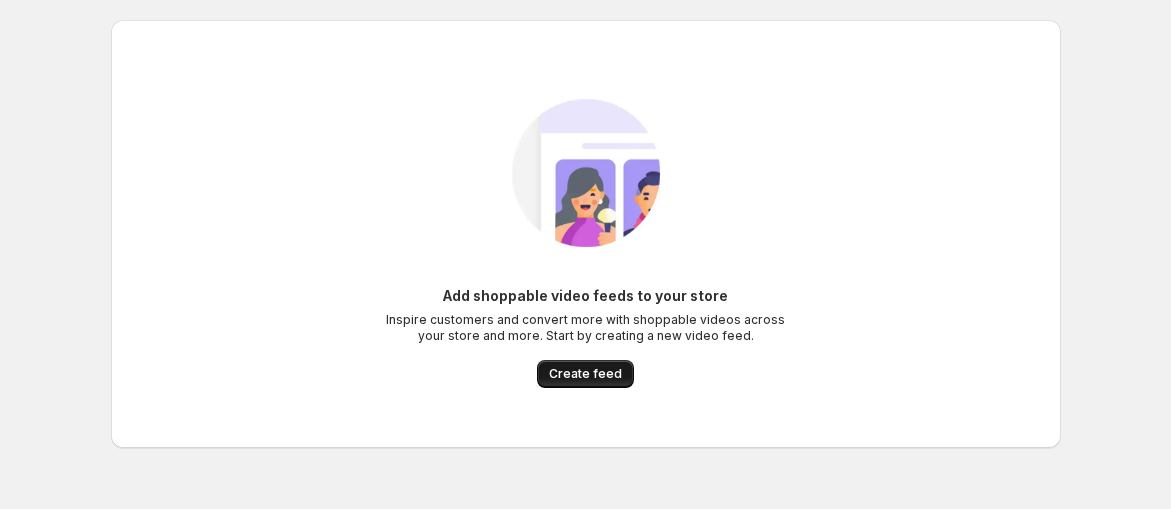 click on "Create feed" at bounding box center (585, 374) 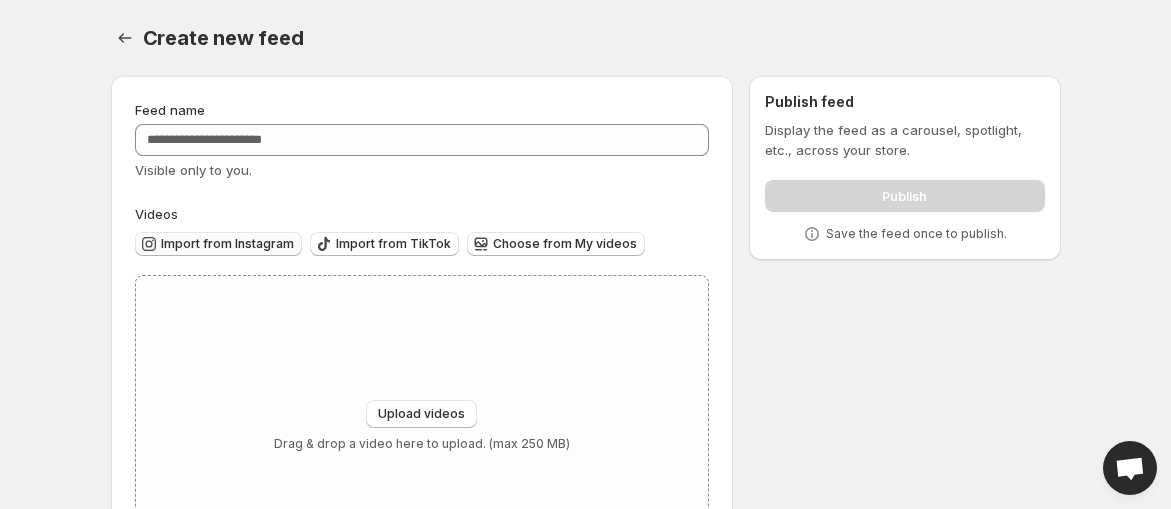 click on "Import from Instagram" at bounding box center (227, 244) 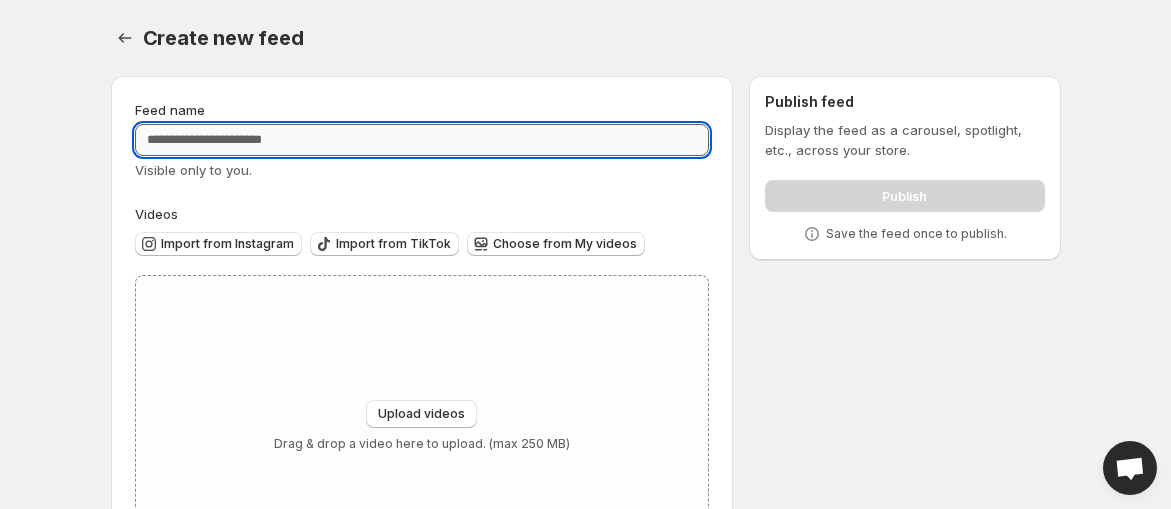 click on "Feed name" at bounding box center [422, 140] 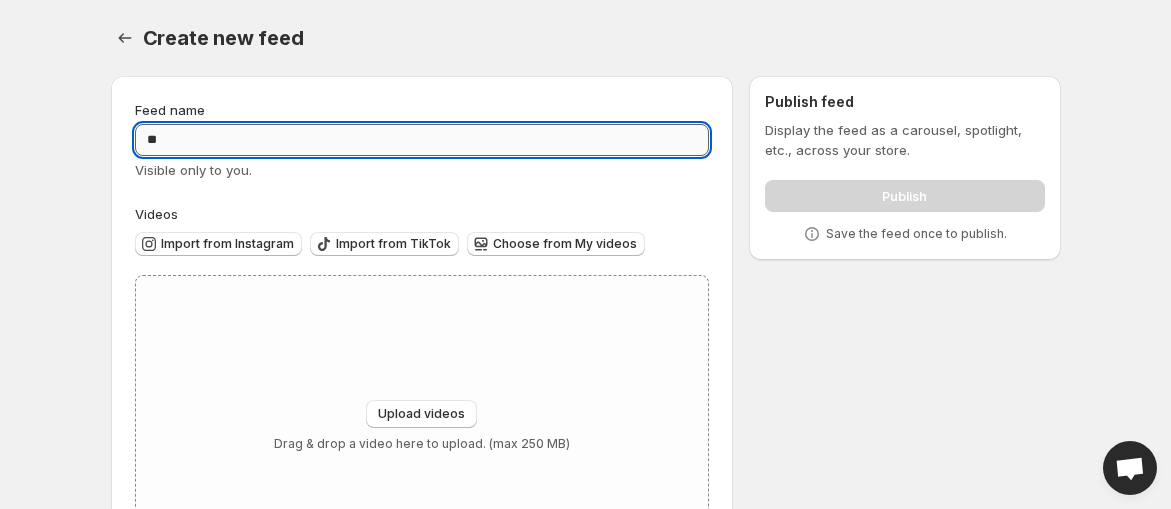 type on "*" 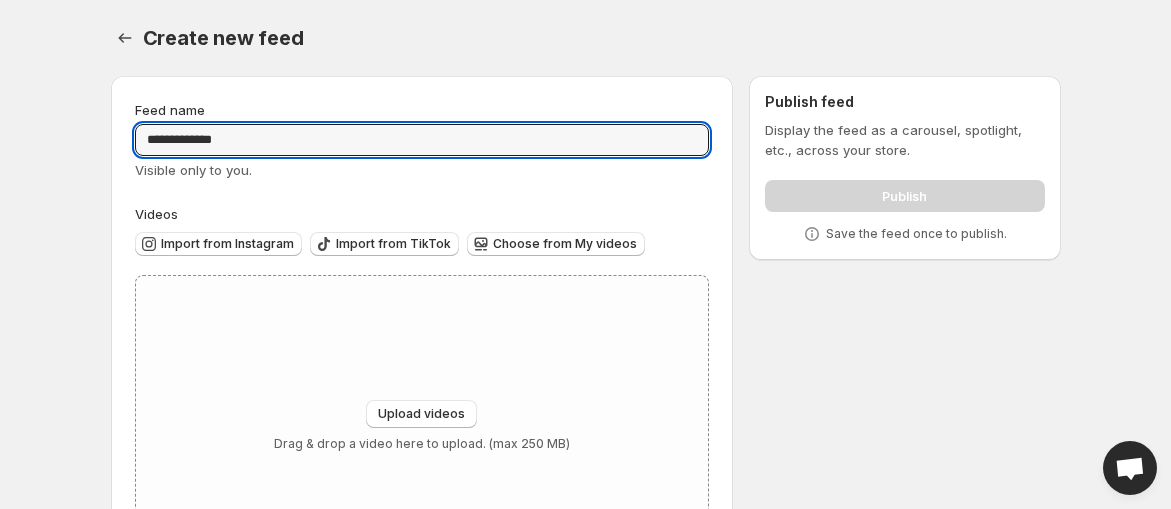 type on "**********" 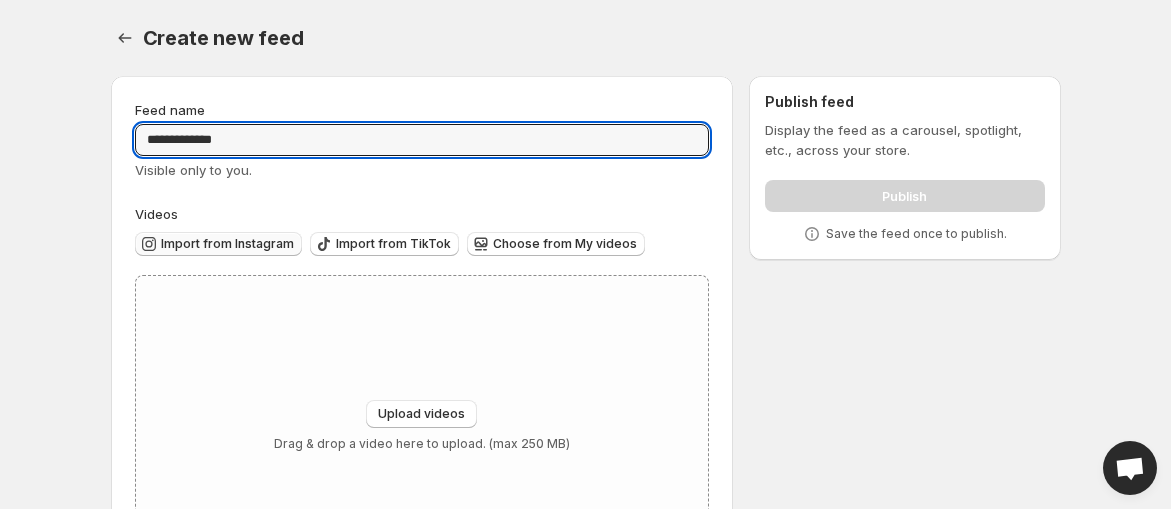 click on "Import from Instagram" at bounding box center (227, 244) 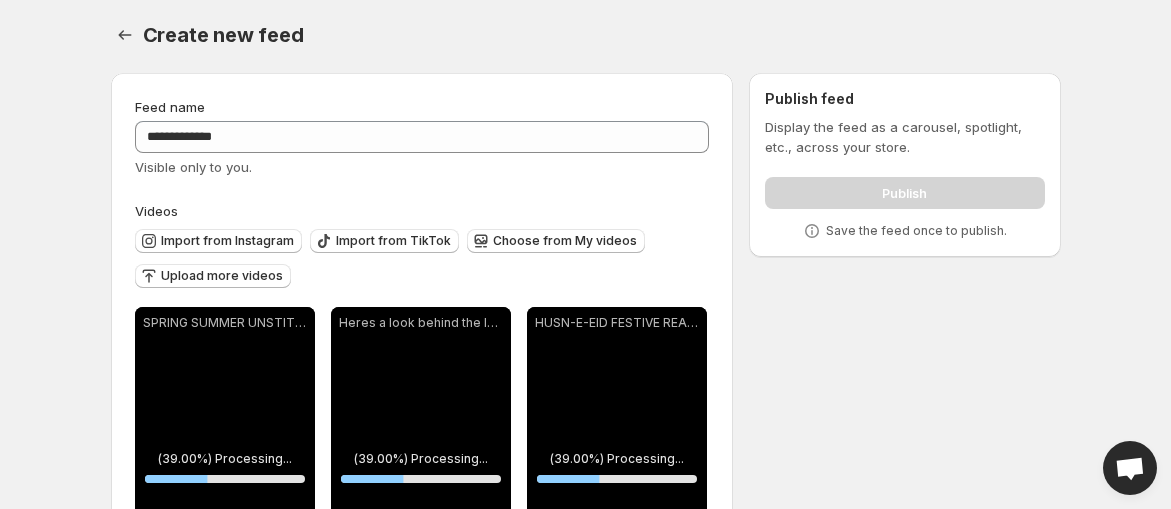 scroll, scrollTop: 0, scrollLeft: 0, axis: both 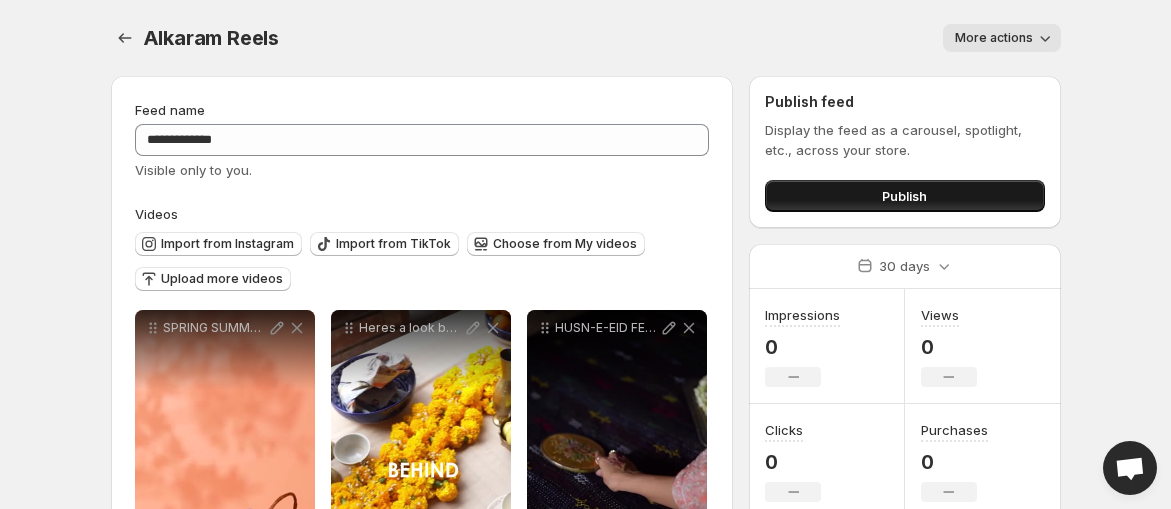 click on "Publish" at bounding box center [904, 196] 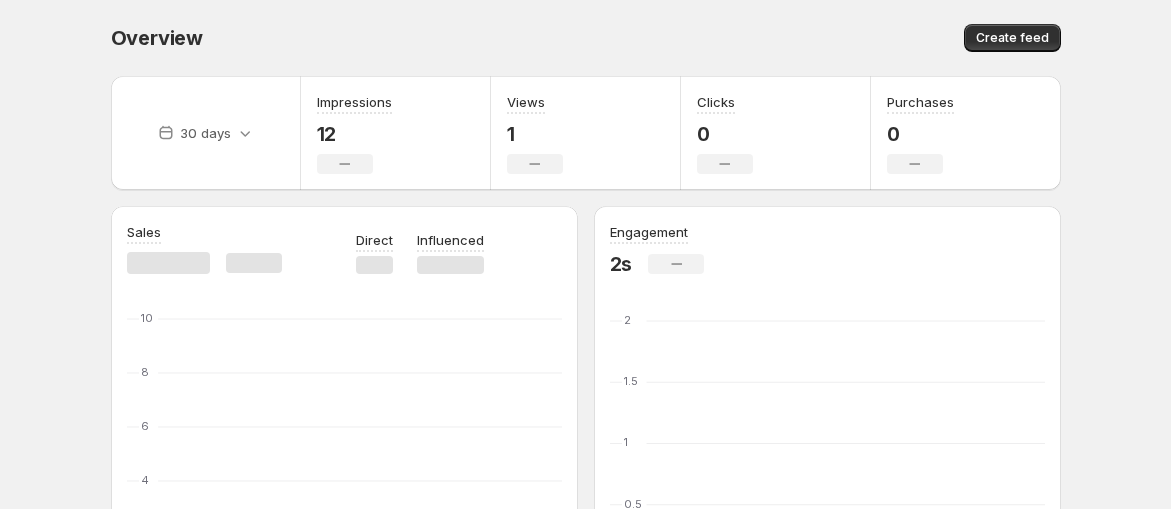 scroll, scrollTop: 0, scrollLeft: 0, axis: both 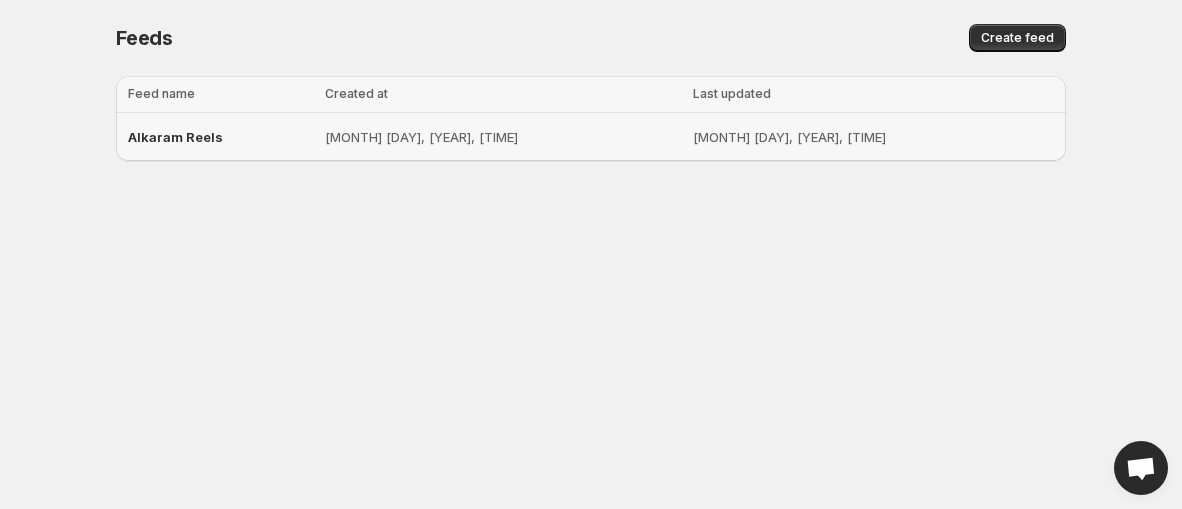 click on "Alkaram Reels" at bounding box center (175, 137) 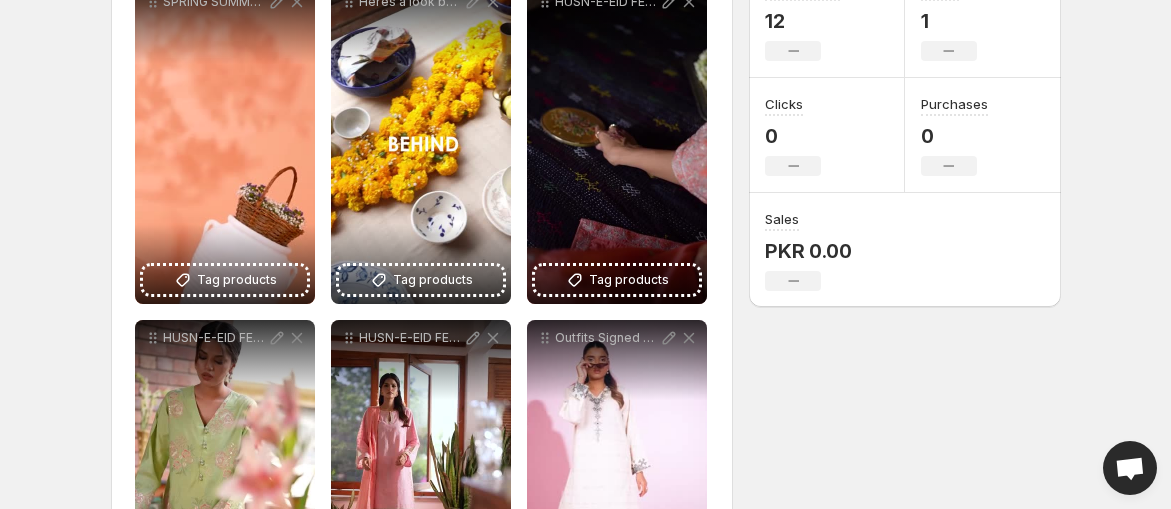 scroll, scrollTop: 333, scrollLeft: 0, axis: vertical 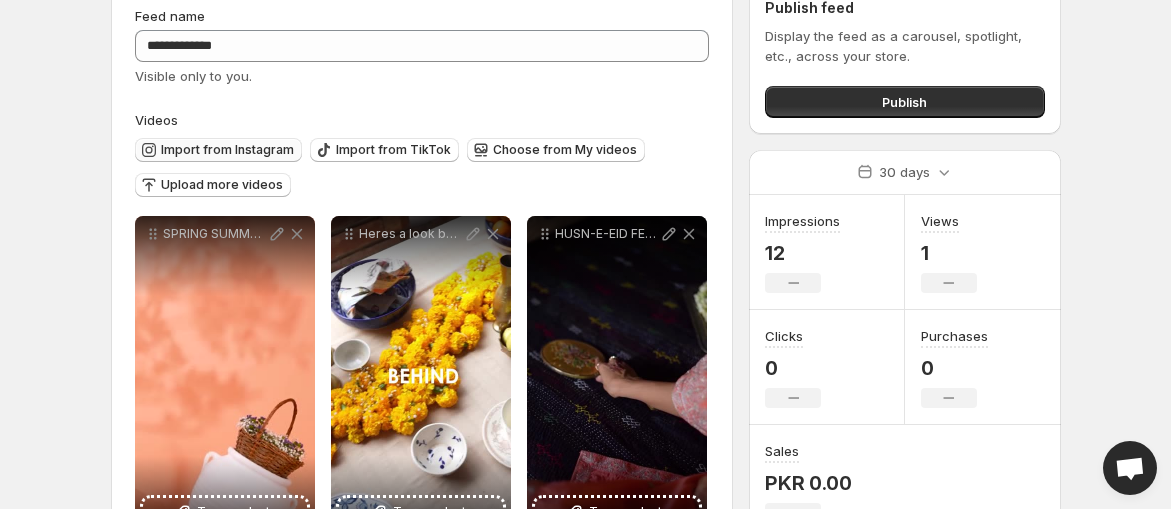 click on "Import from Instagram" at bounding box center (227, 150) 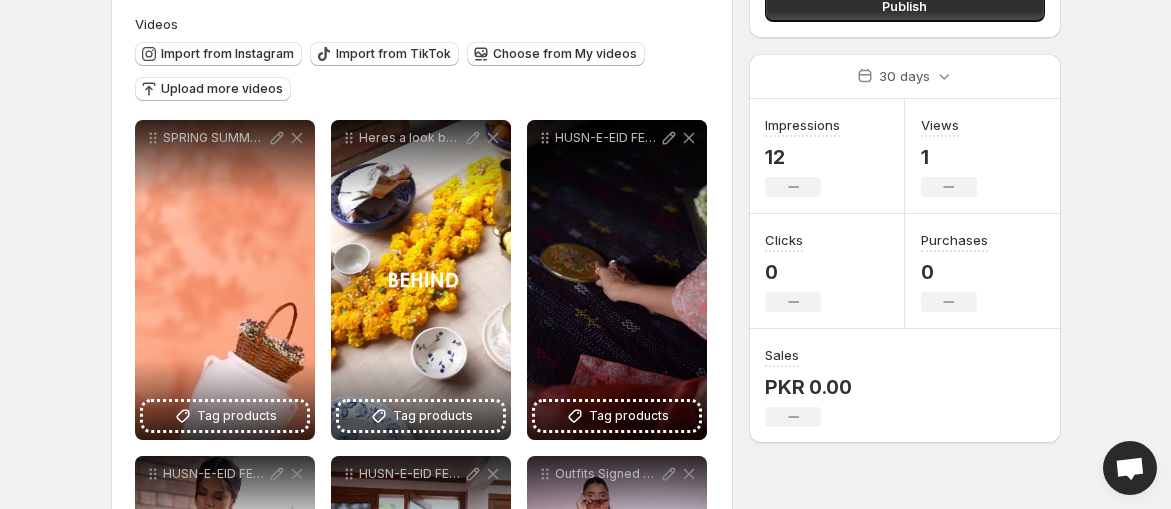 scroll, scrollTop: 157, scrollLeft: 0, axis: vertical 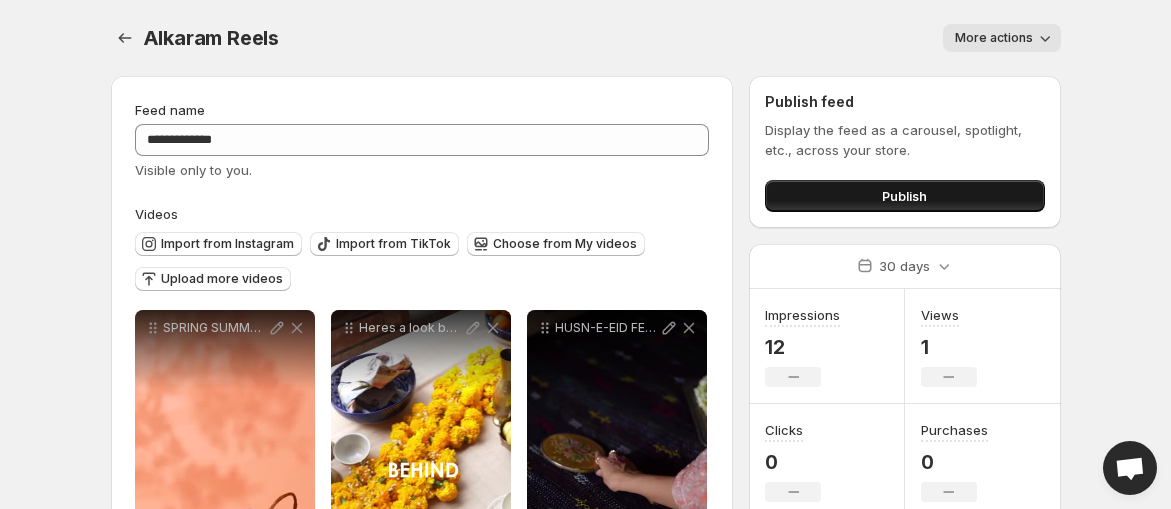click on "Publish" at bounding box center [904, 196] 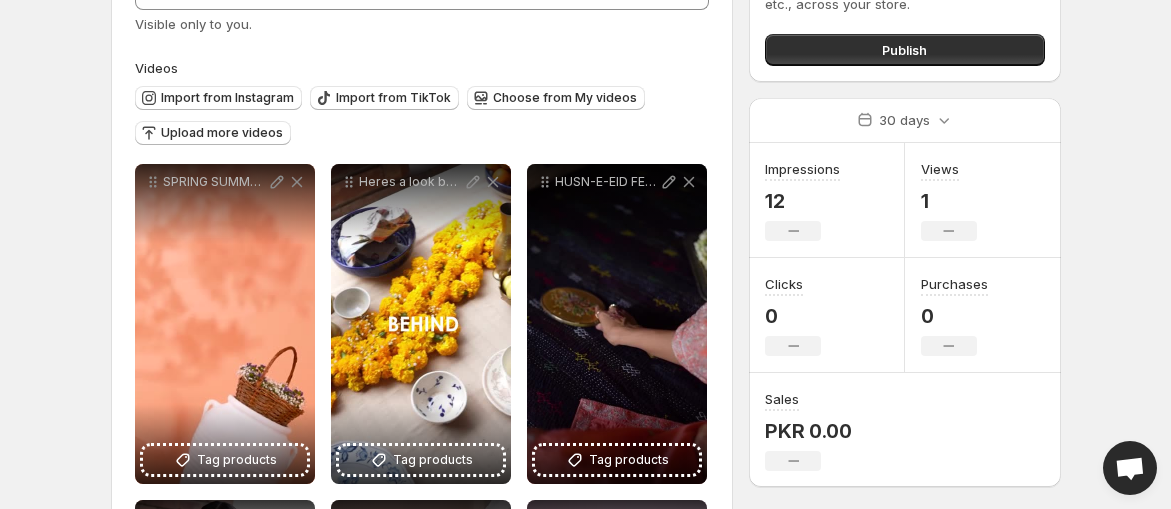 scroll, scrollTop: 148, scrollLeft: 0, axis: vertical 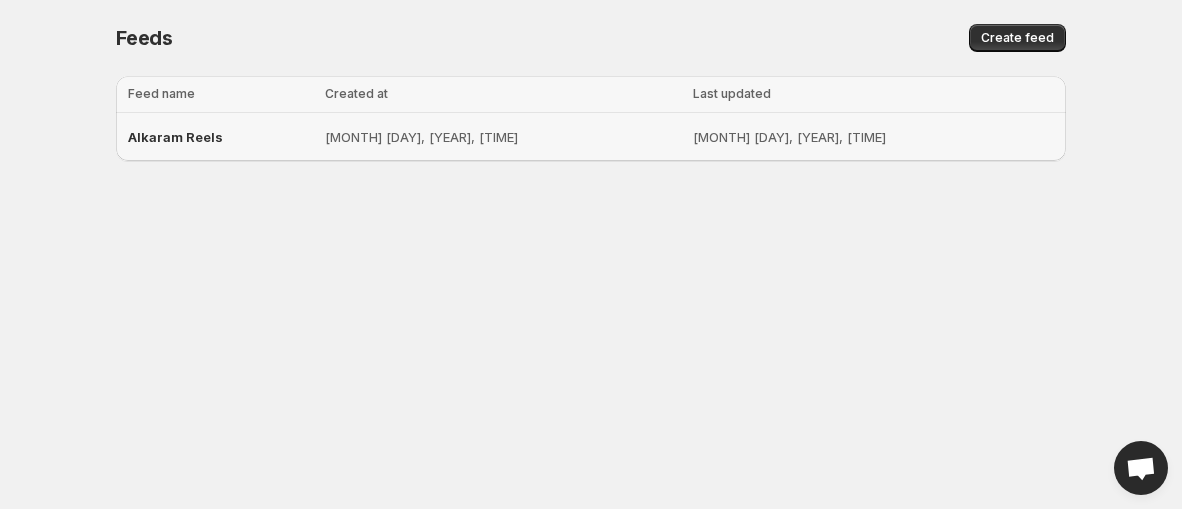 click on "Alkaram Reels" at bounding box center (175, 137) 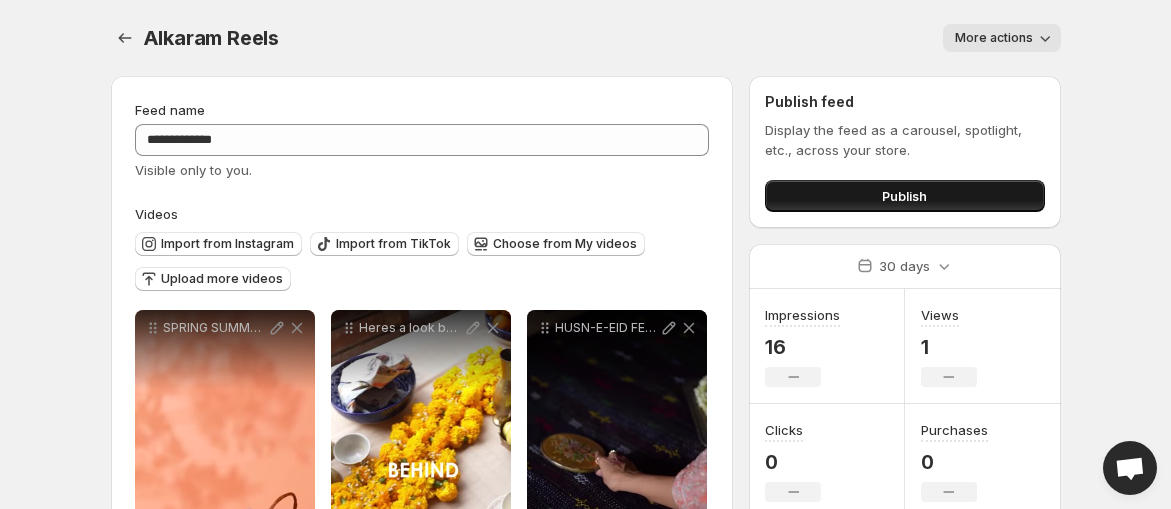click on "Publish" at bounding box center [904, 196] 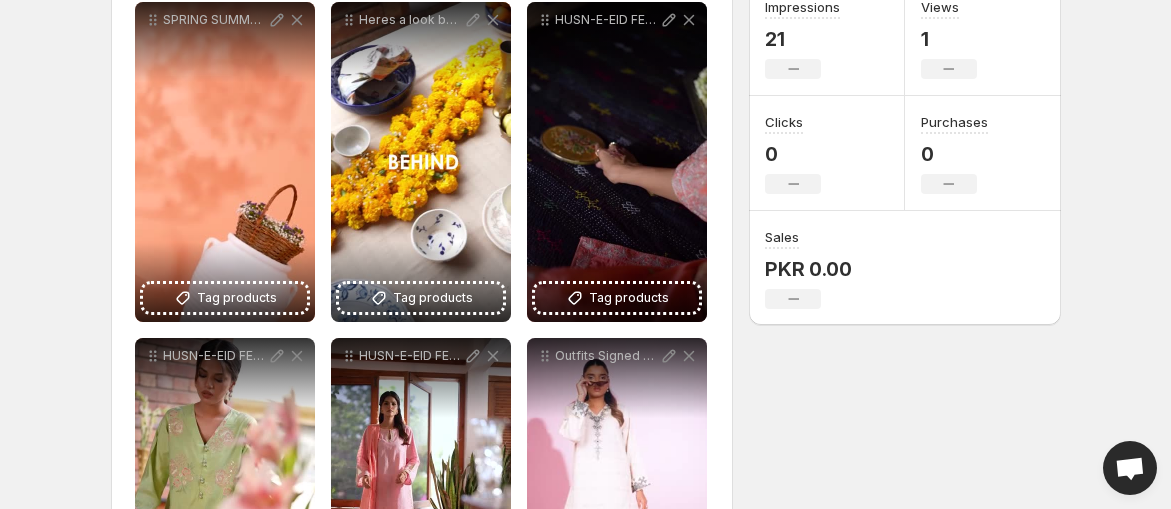 scroll, scrollTop: 320, scrollLeft: 0, axis: vertical 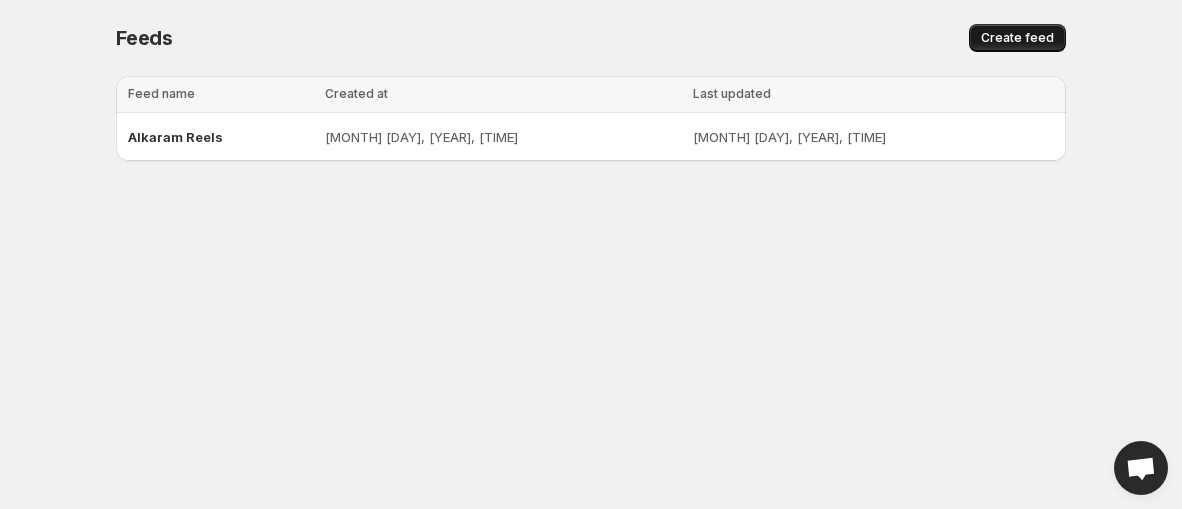 click on "Create feed" at bounding box center (1017, 38) 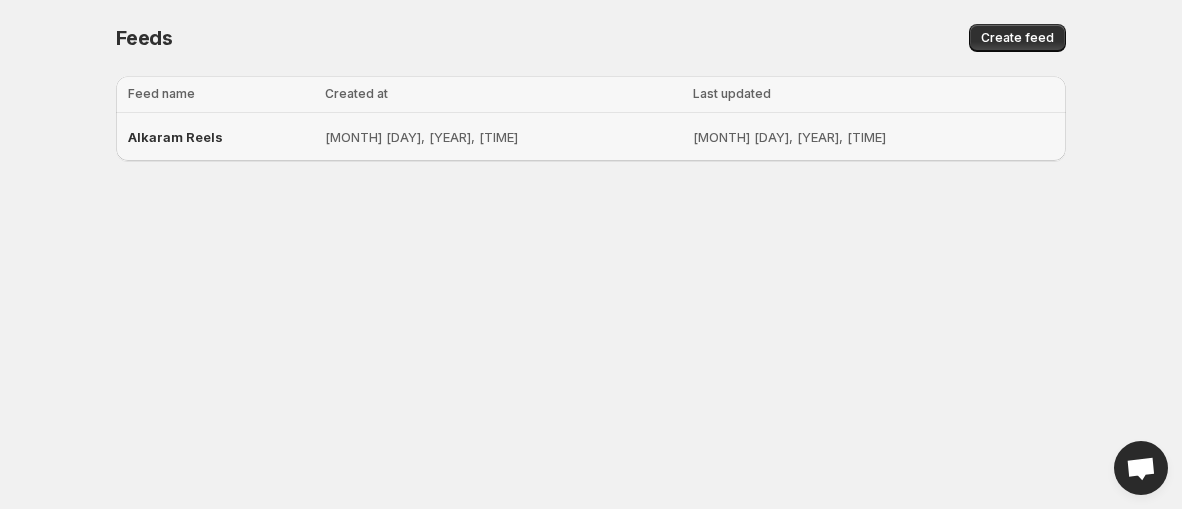 click on "Alkaram Reels" at bounding box center [220, 137] 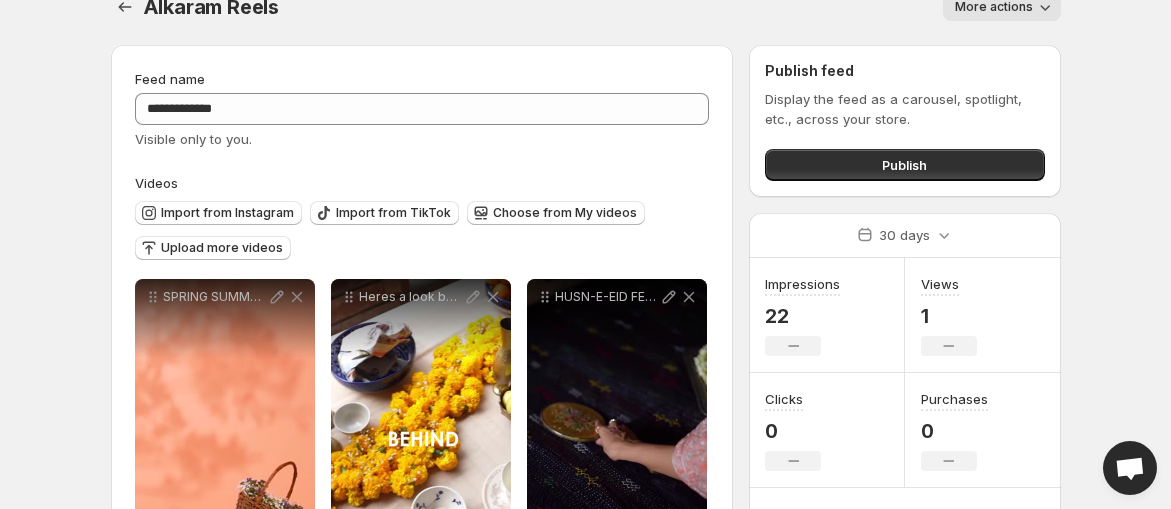scroll, scrollTop: 0, scrollLeft: 0, axis: both 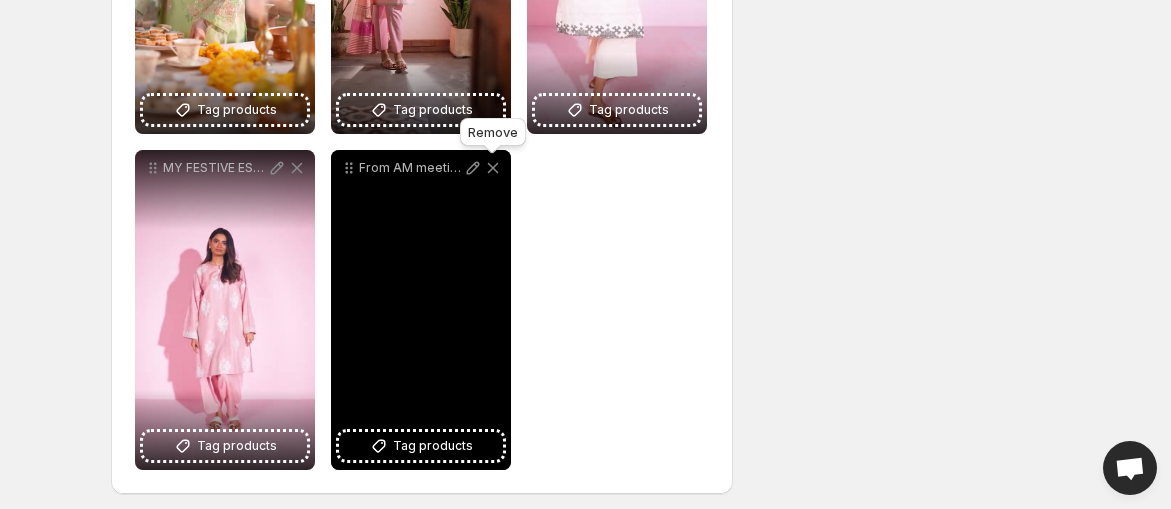 click 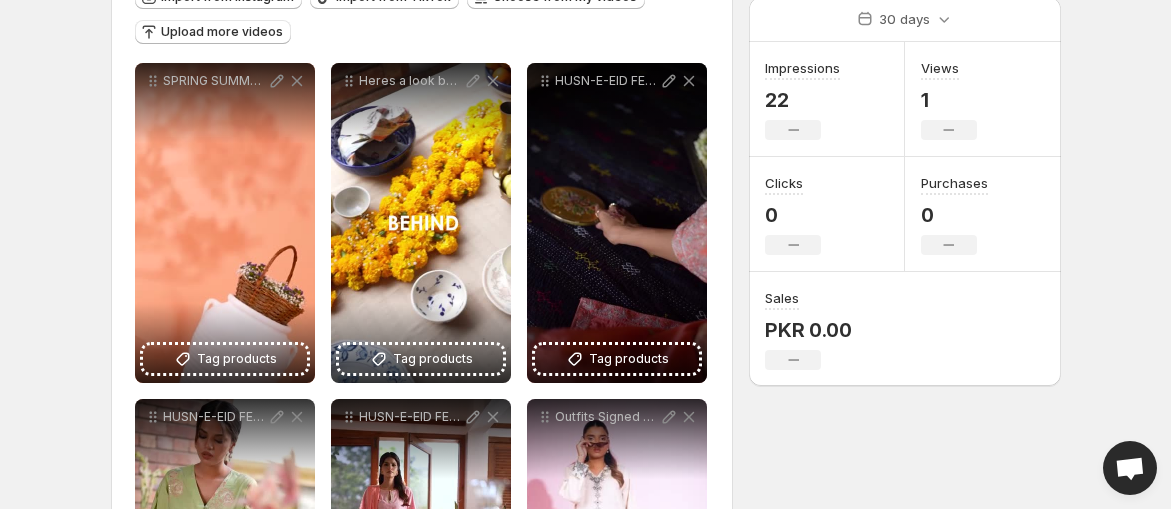 scroll, scrollTop: 220, scrollLeft: 0, axis: vertical 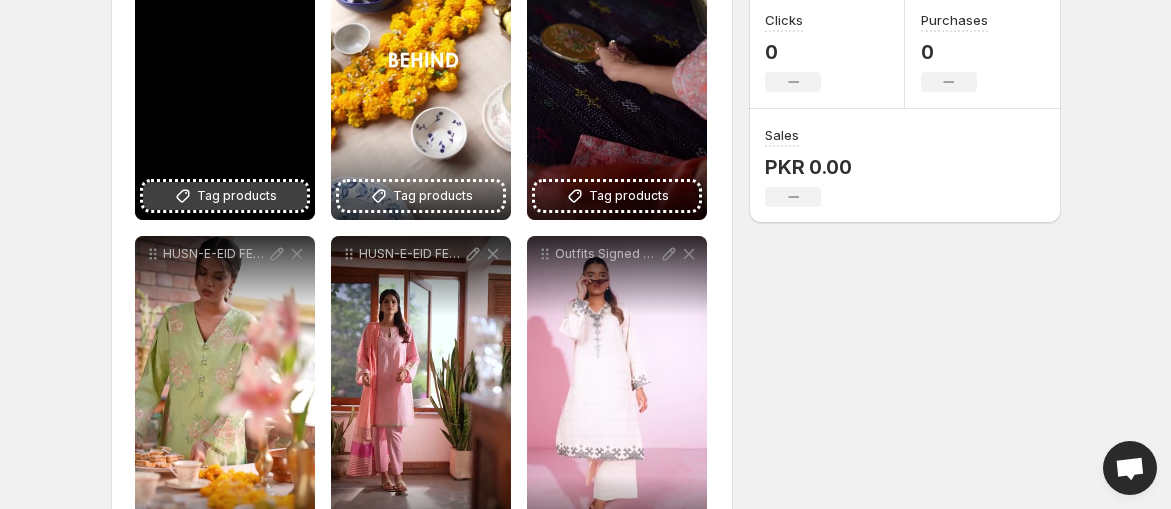 click on "Tag products" at bounding box center (237, 196) 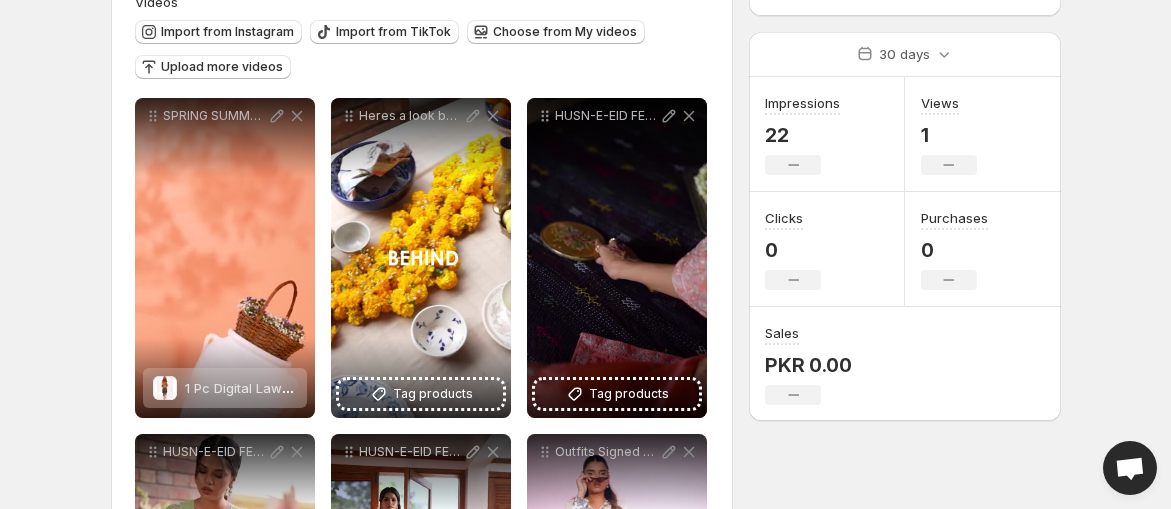 scroll, scrollTop: 196, scrollLeft: 0, axis: vertical 